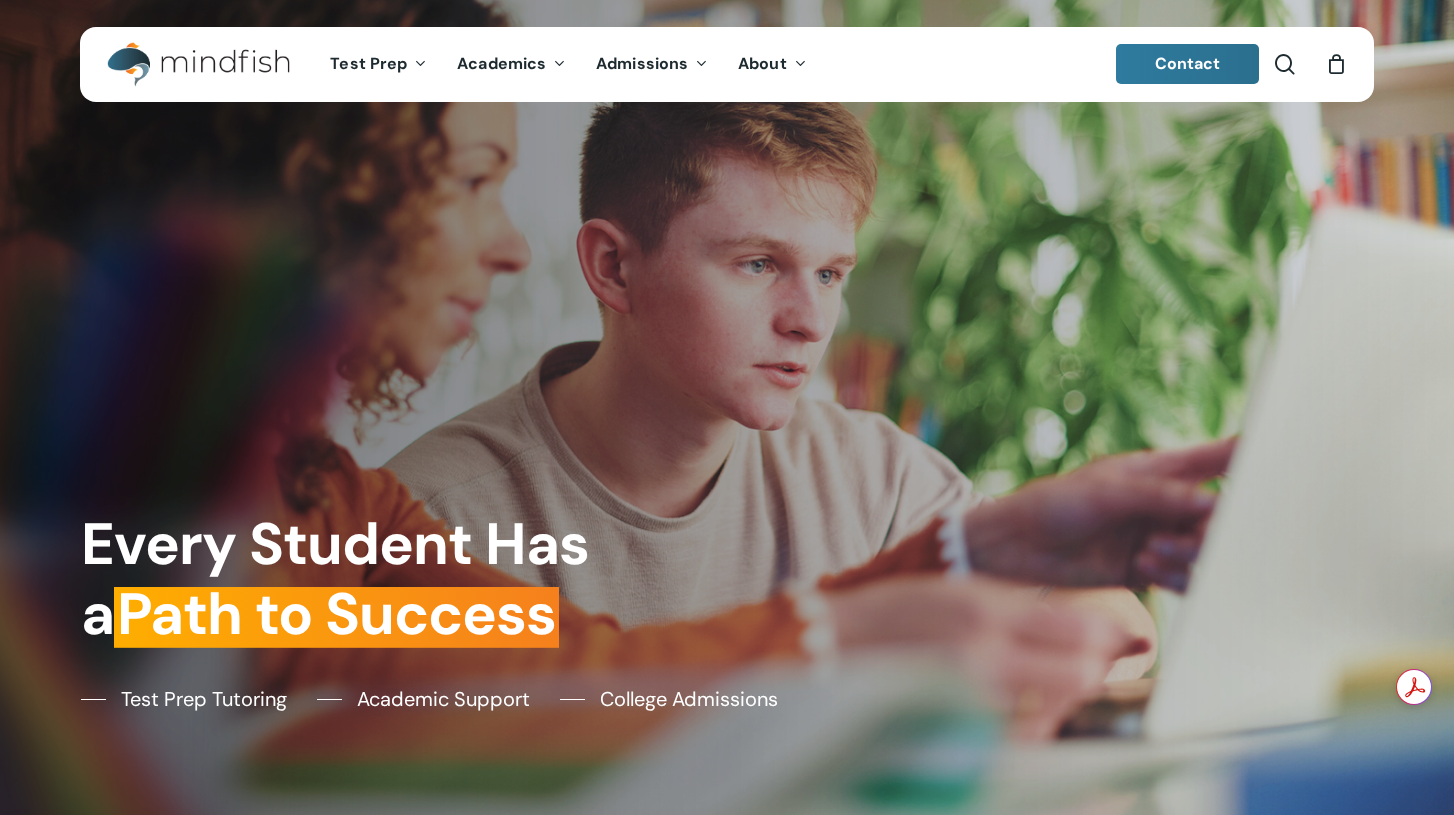 scroll, scrollTop: 0, scrollLeft: 0, axis: both 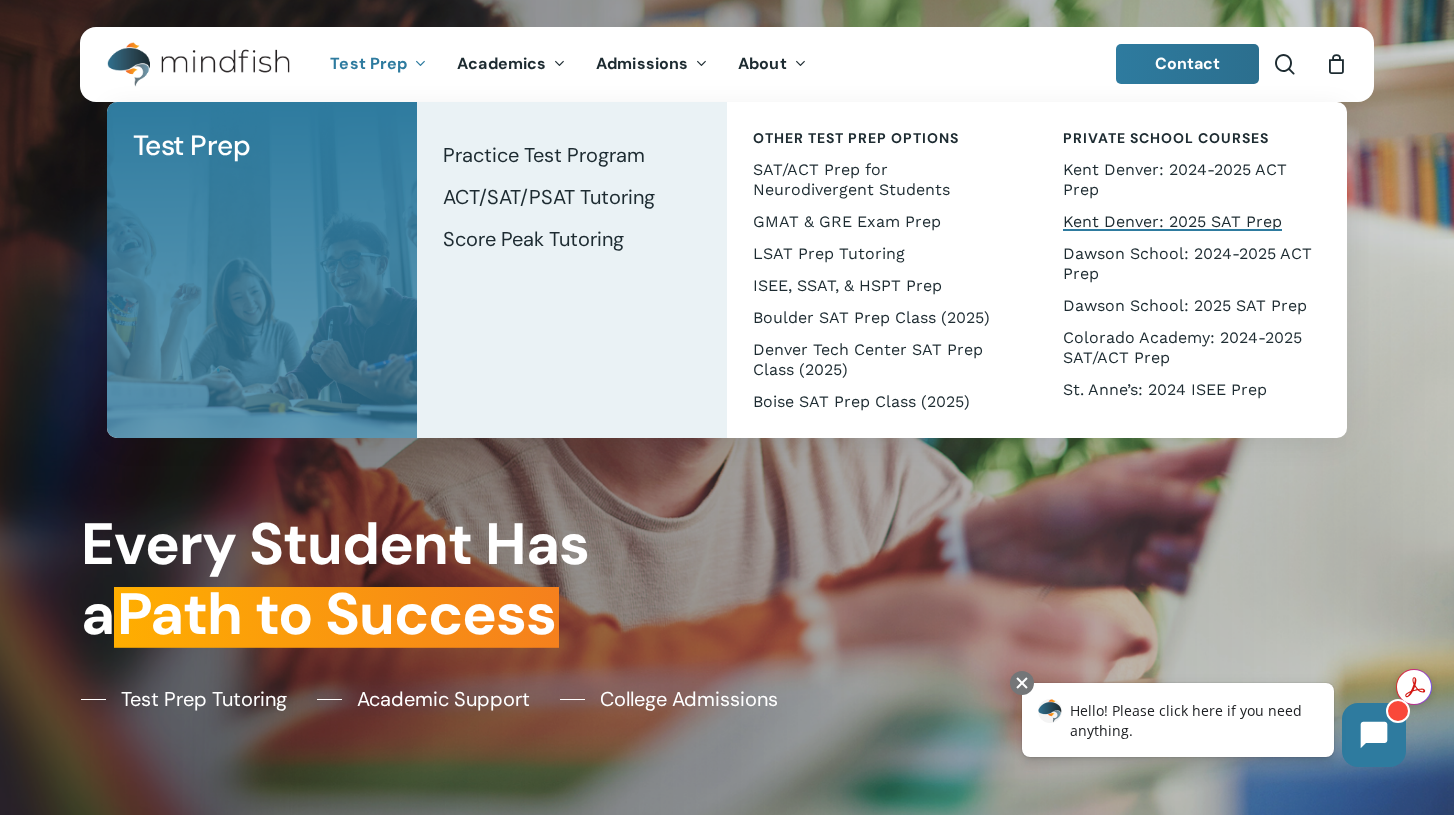 click on "Kent Denver: 2025 SAT Prep" at bounding box center [1172, 221] 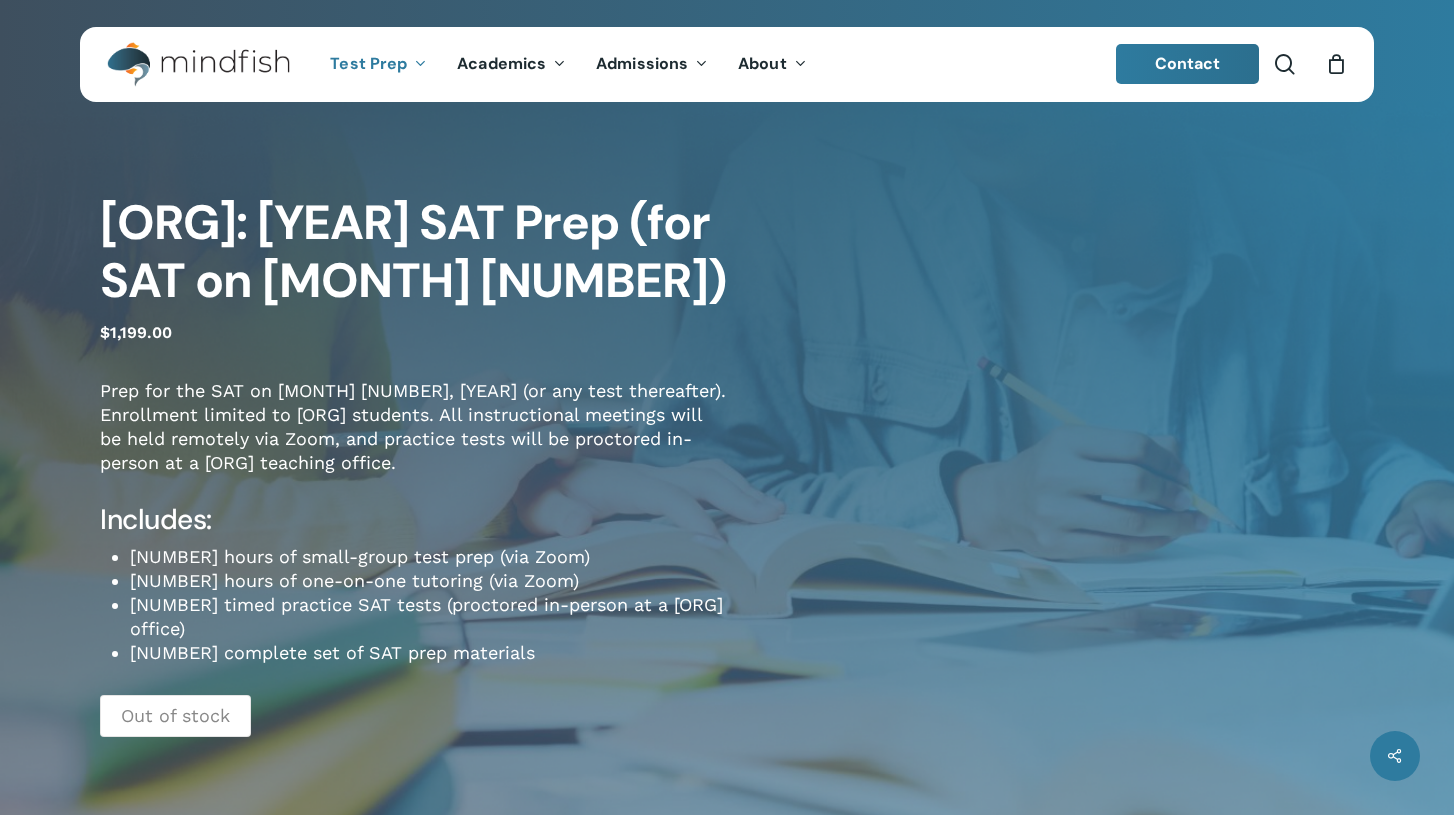 scroll, scrollTop: 0, scrollLeft: 0, axis: both 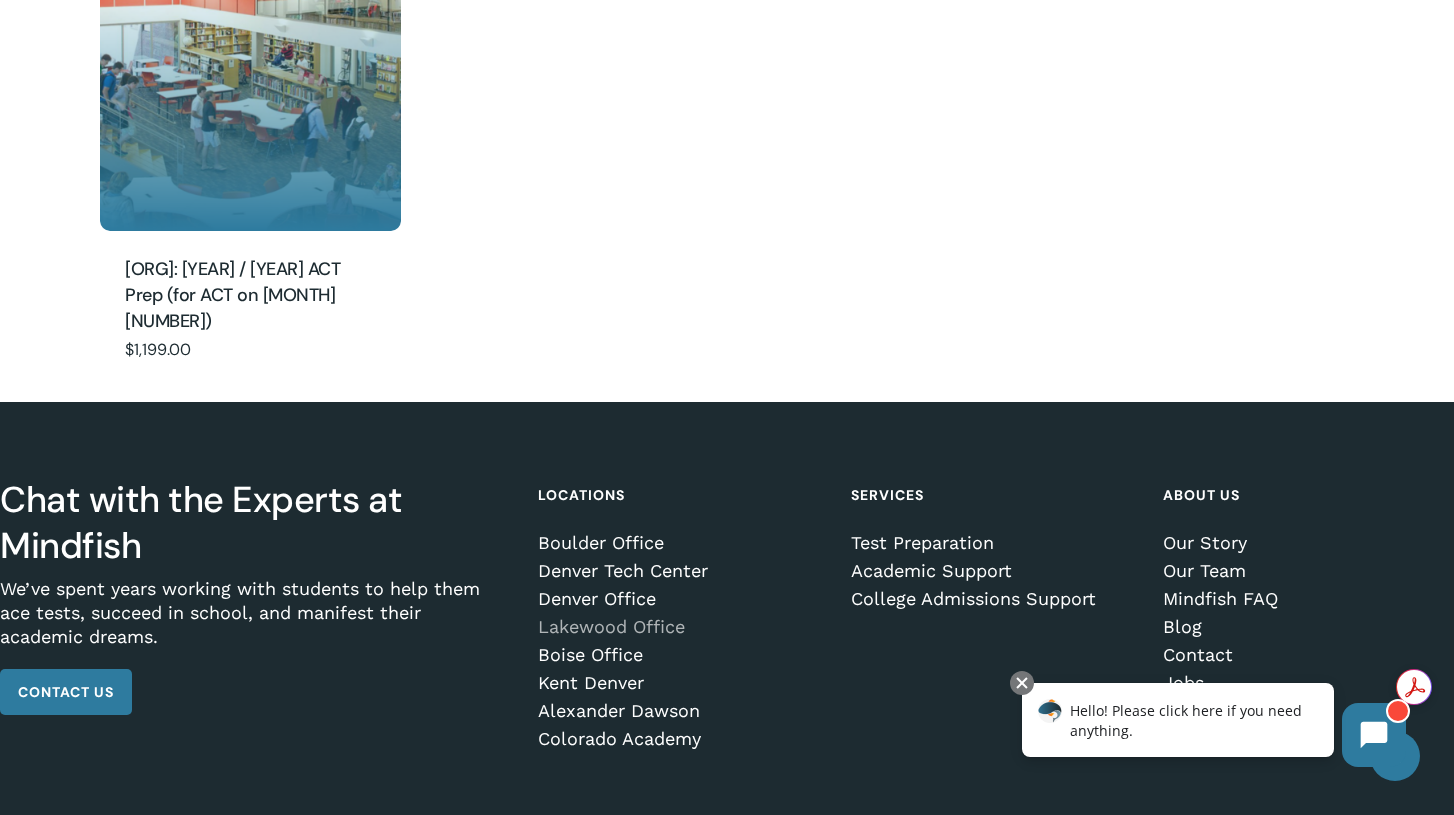 click on "Lakewood Office" at bounding box center (680, 627) 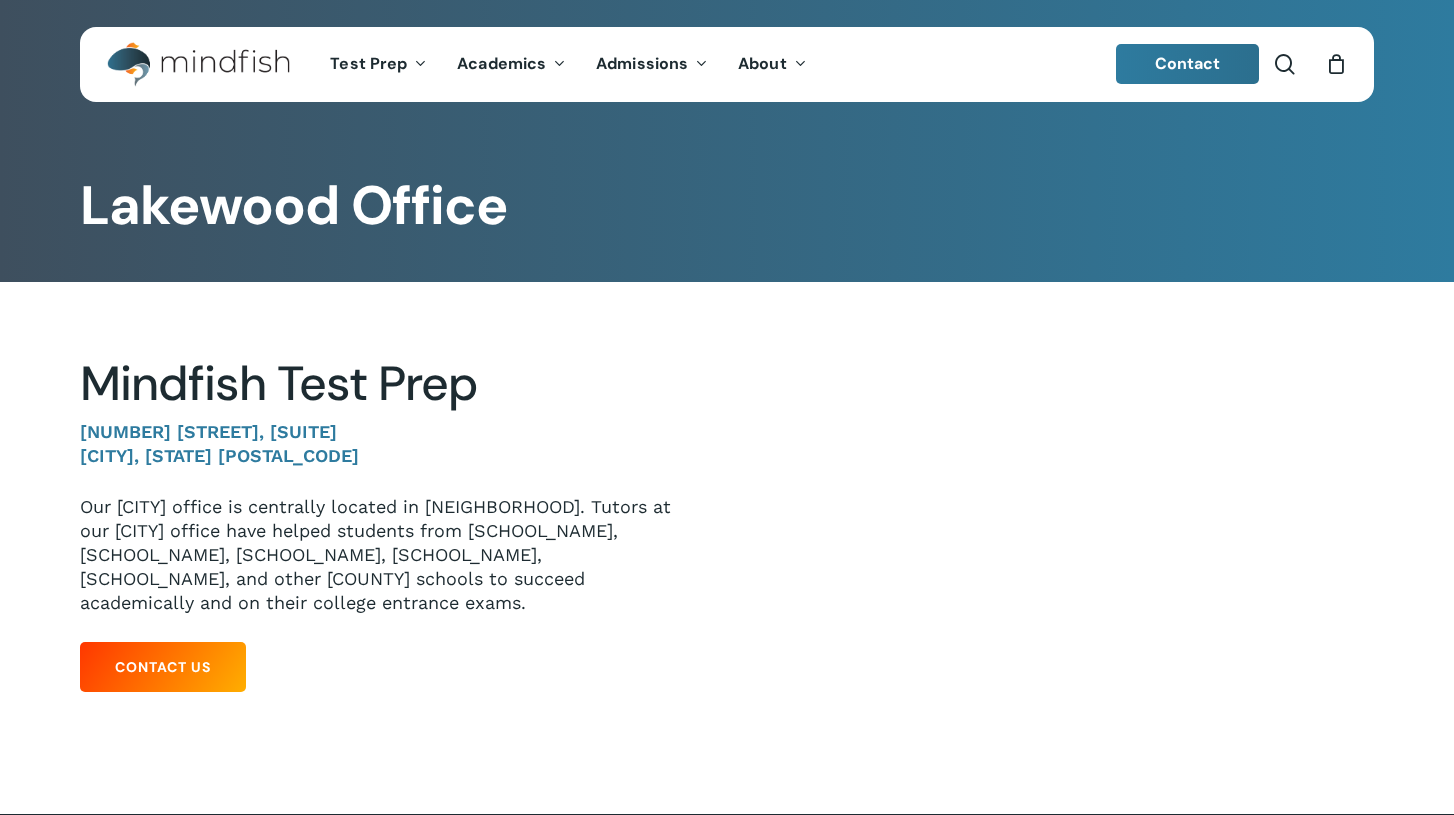 scroll, scrollTop: 0, scrollLeft: 0, axis: both 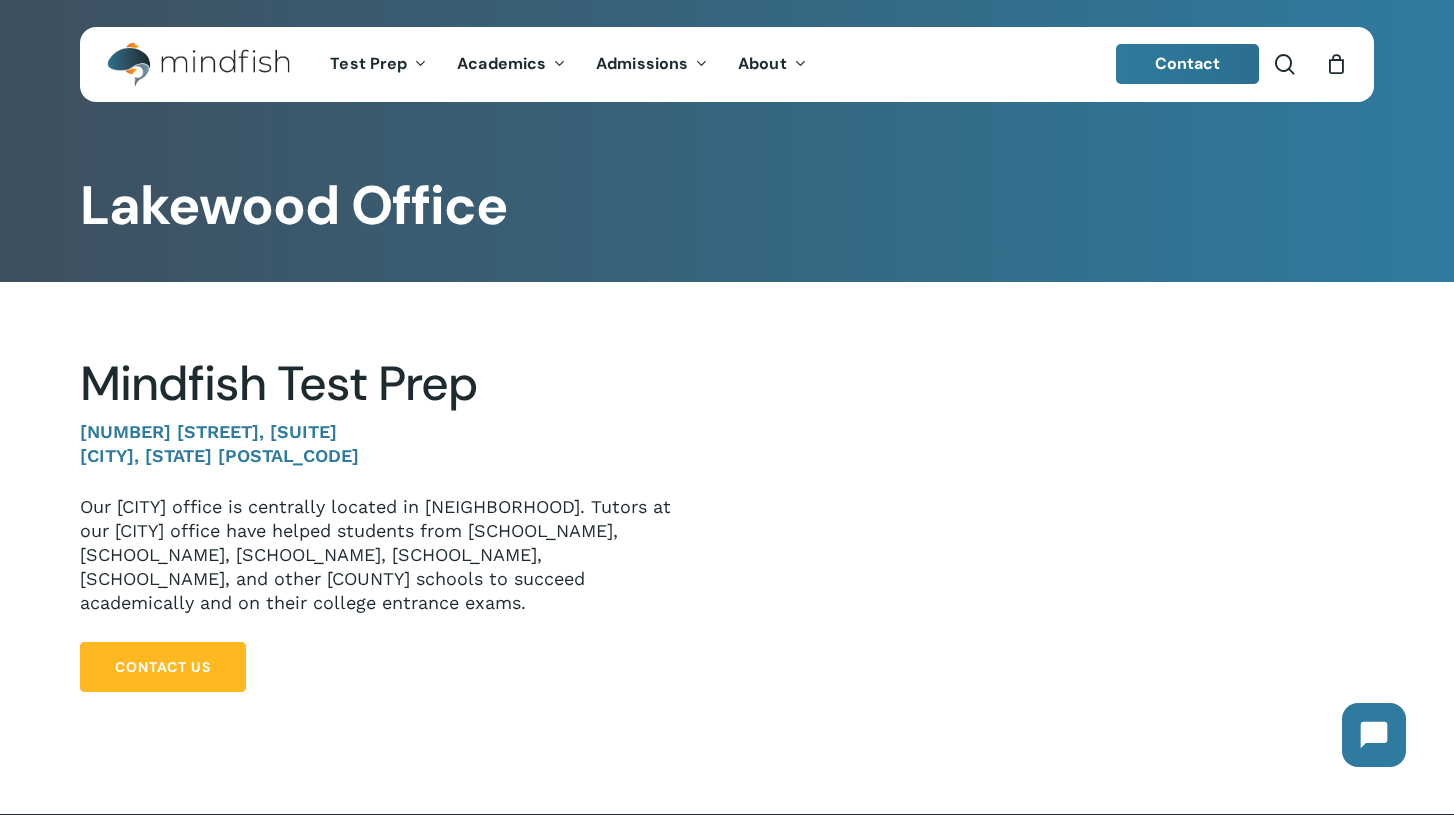 click on "Contact Us" at bounding box center (163, 667) 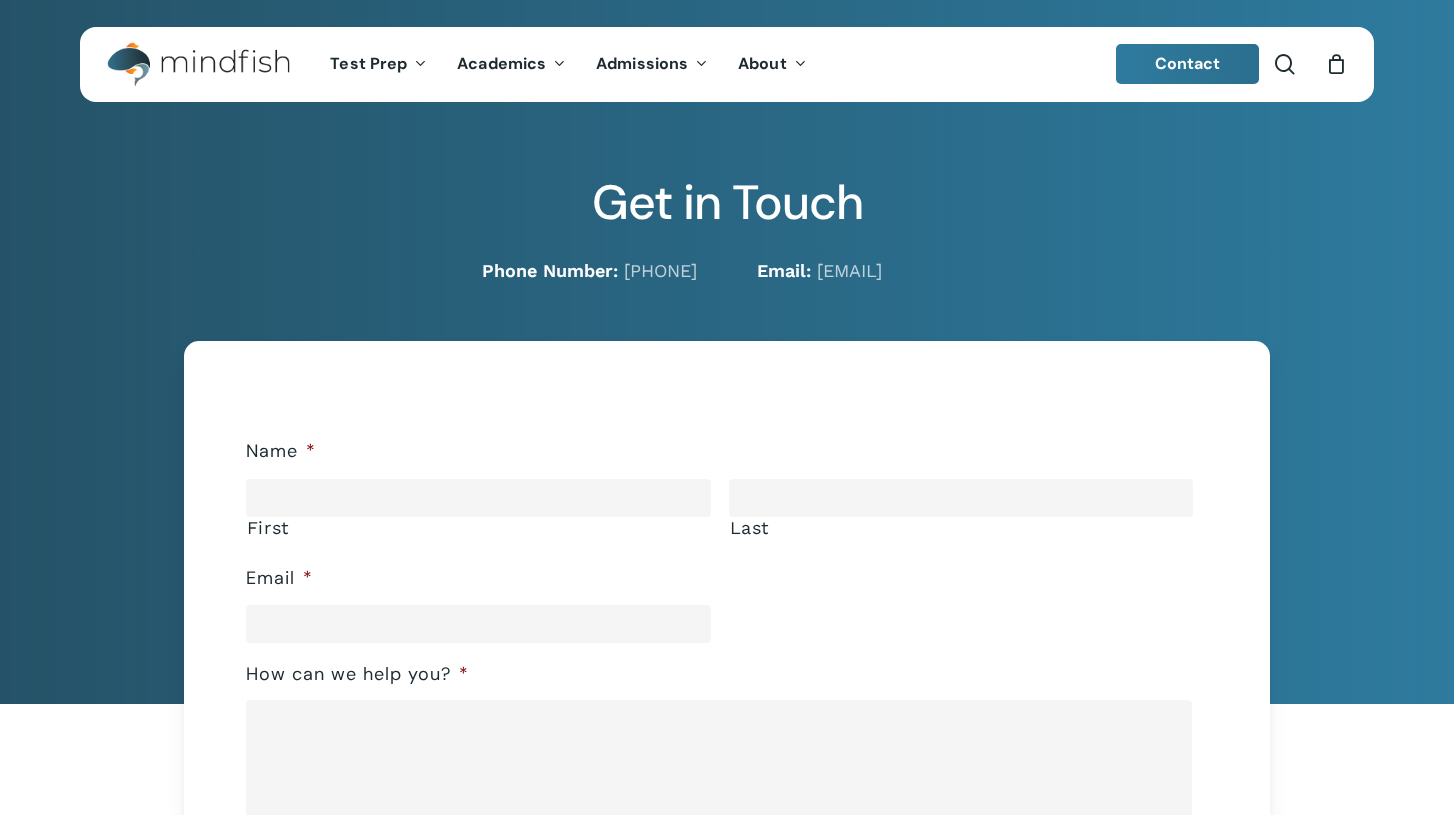 scroll, scrollTop: 0, scrollLeft: 0, axis: both 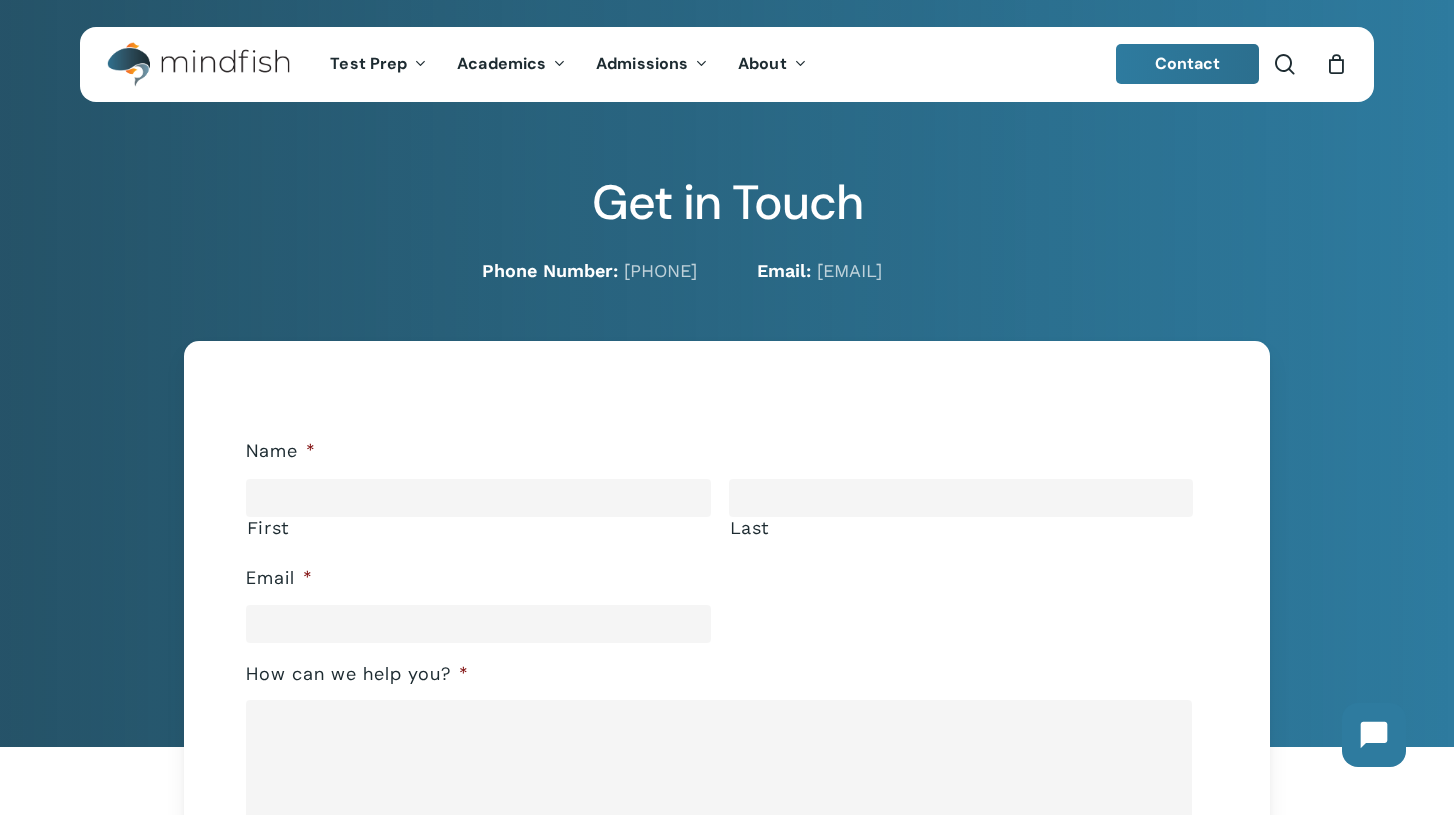 click on "First" at bounding box center (479, 528) 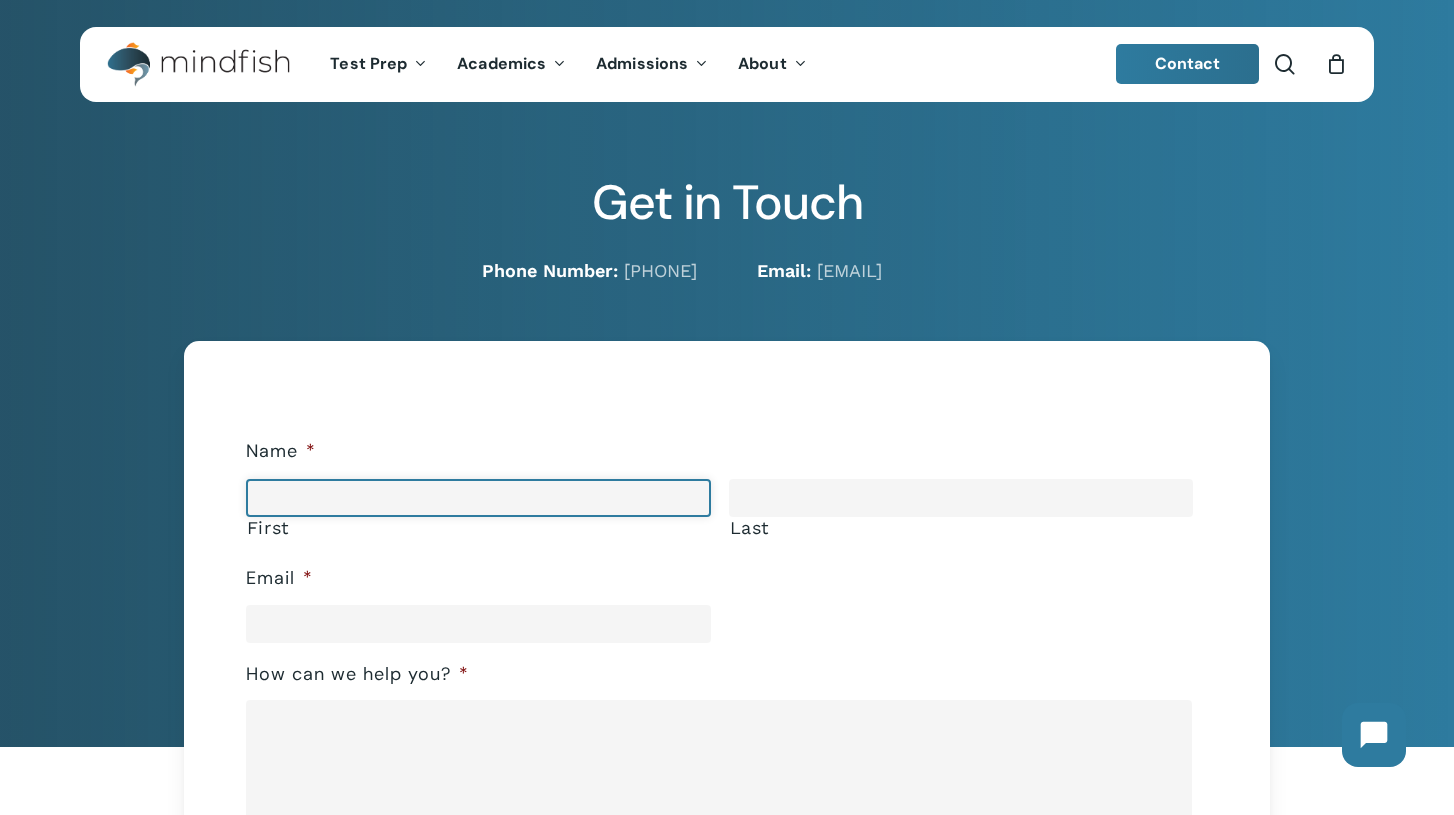 click on "First" at bounding box center [478, 498] 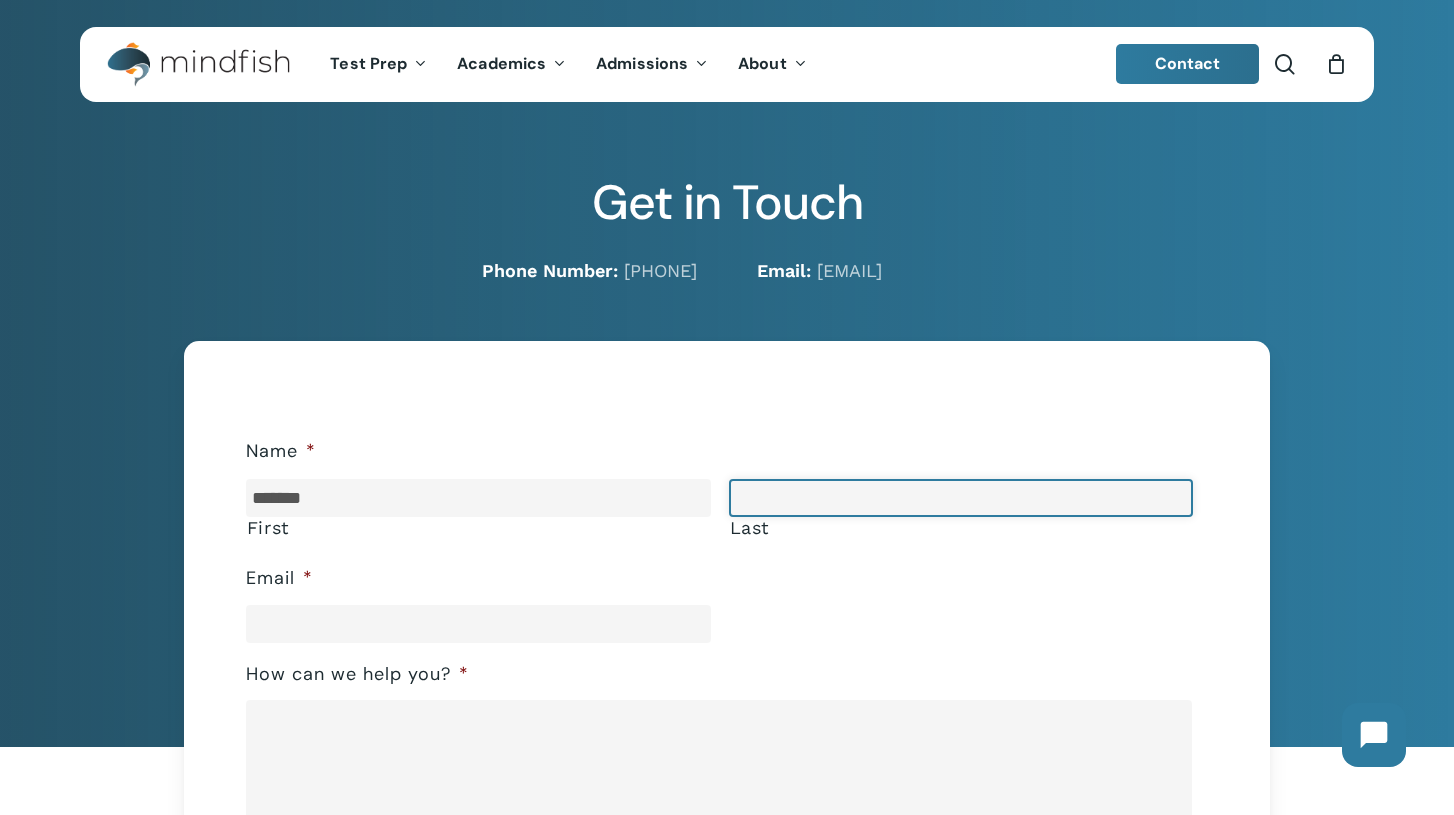 type on "*********" 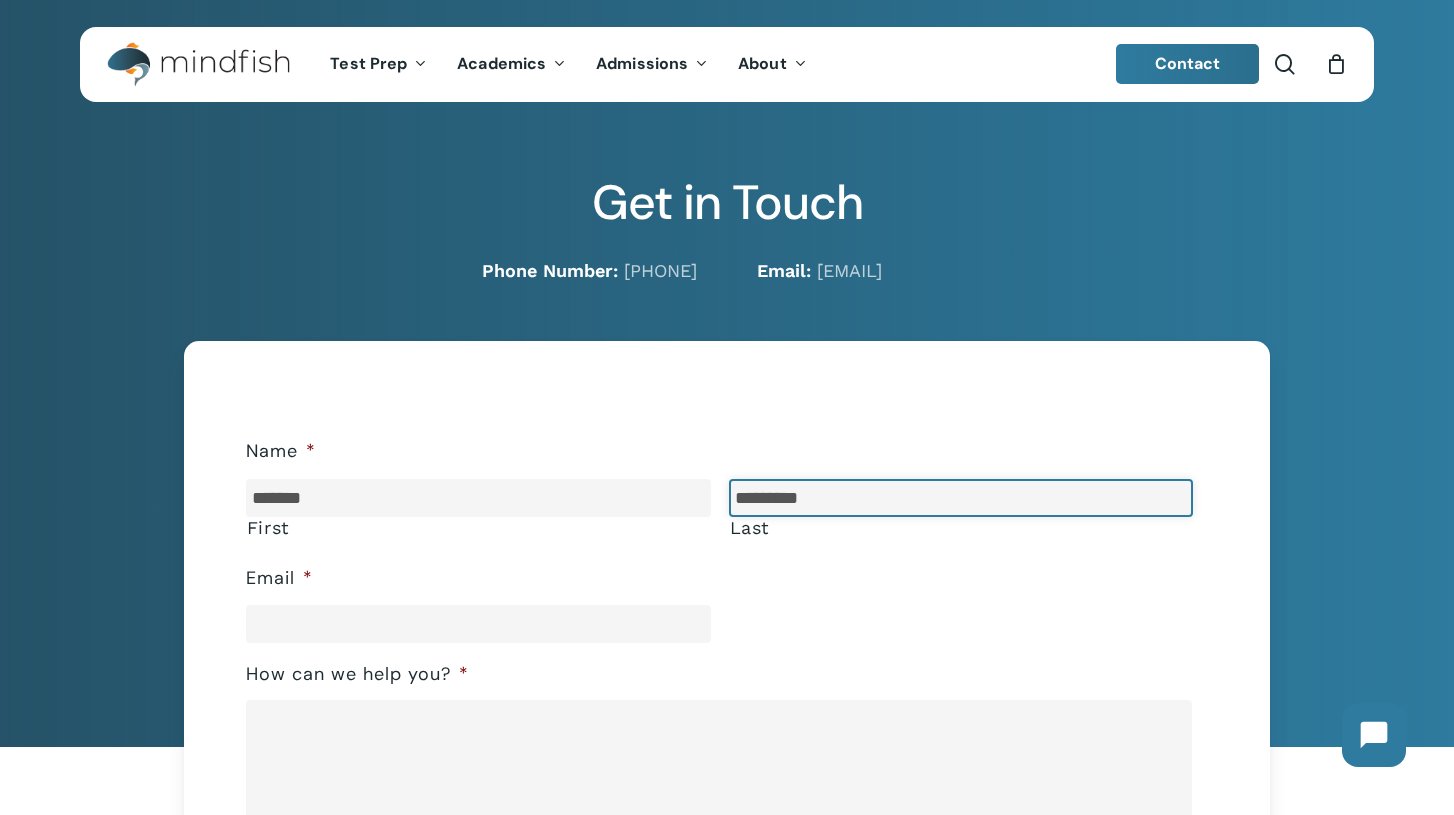 type on "**********" 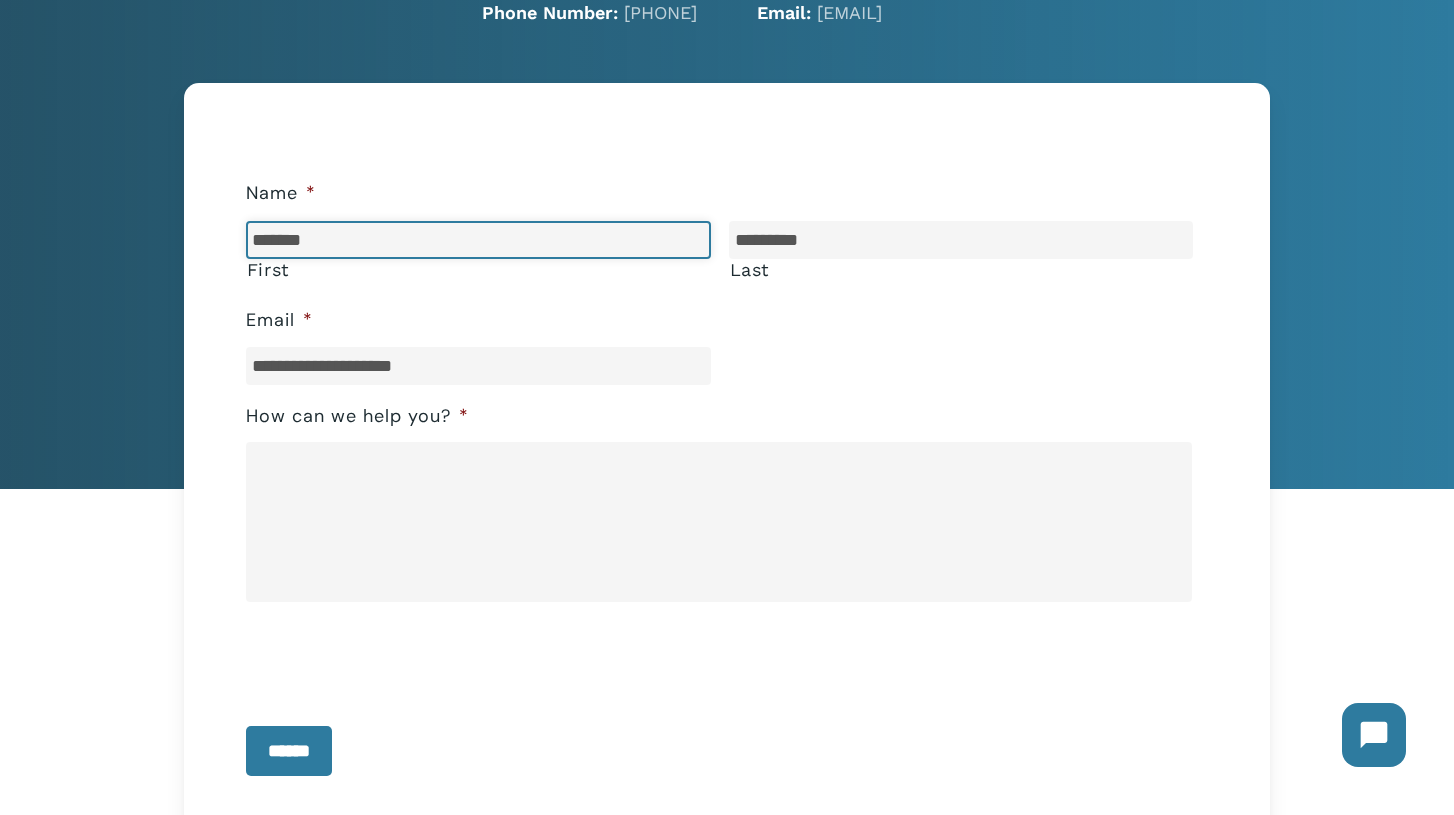 scroll, scrollTop: 311, scrollLeft: 0, axis: vertical 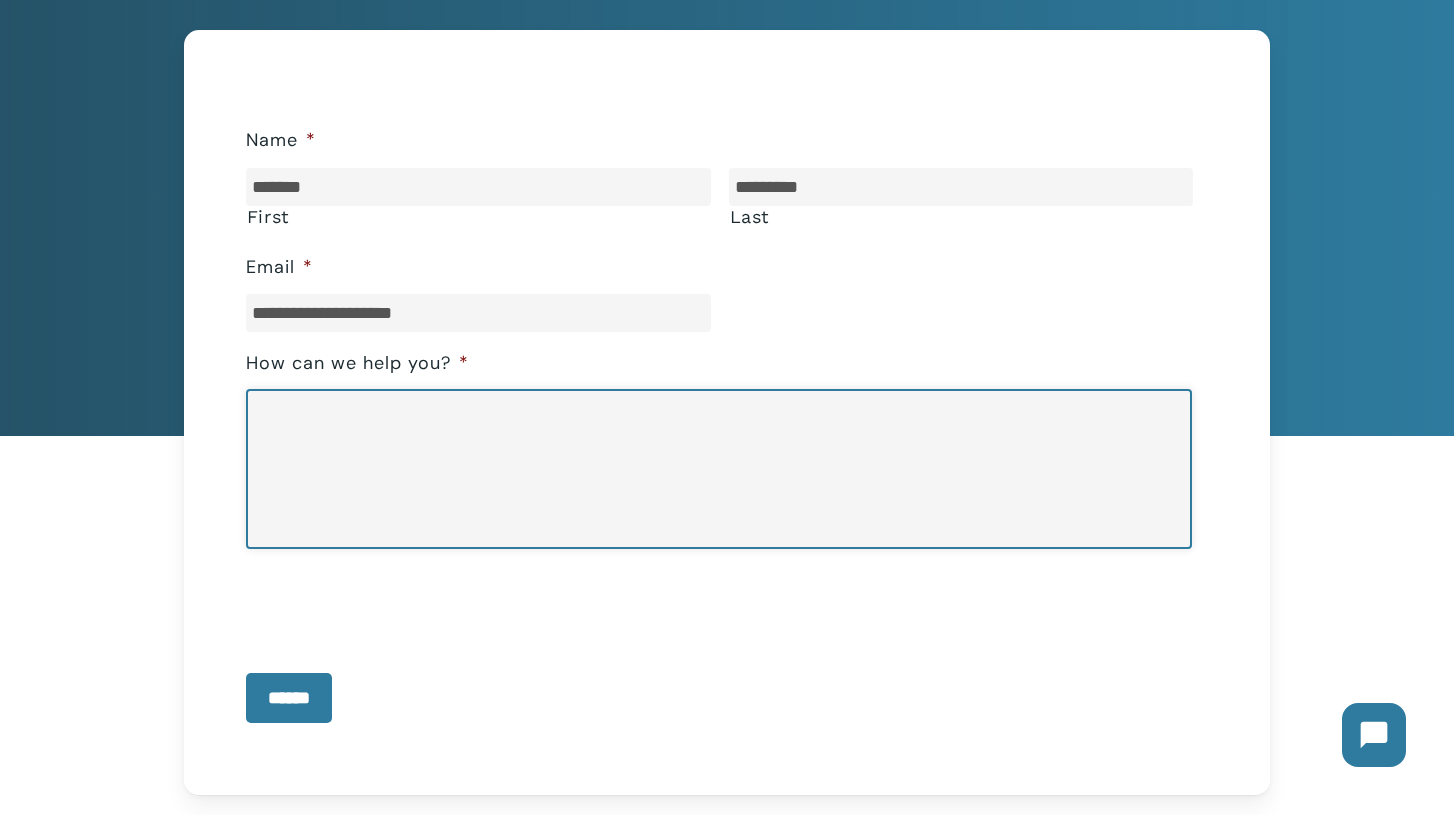 click on "How can we help you? *" at bounding box center (719, 469) 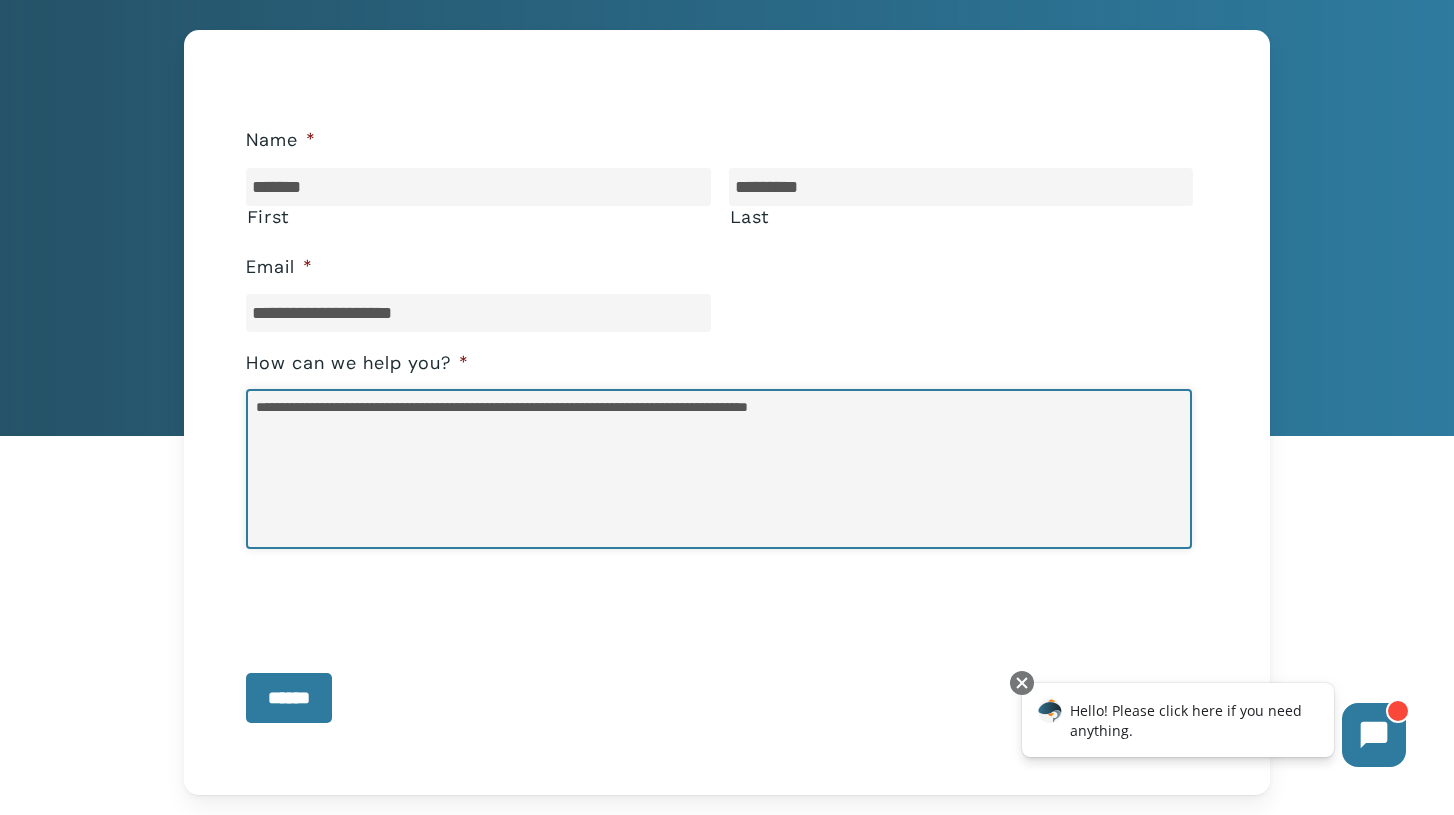 type on "**********" 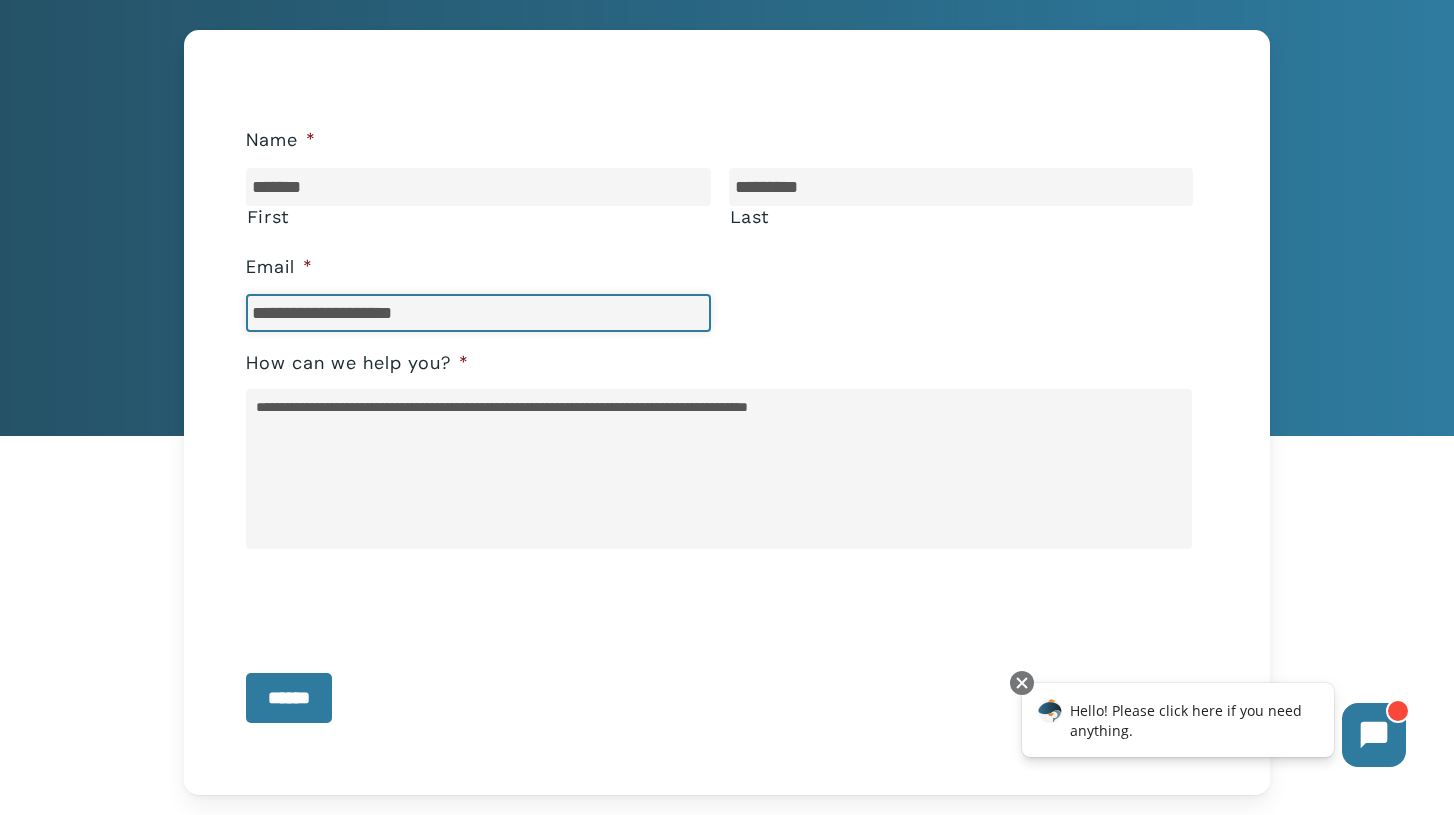 click on "**********" at bounding box center (478, 313) 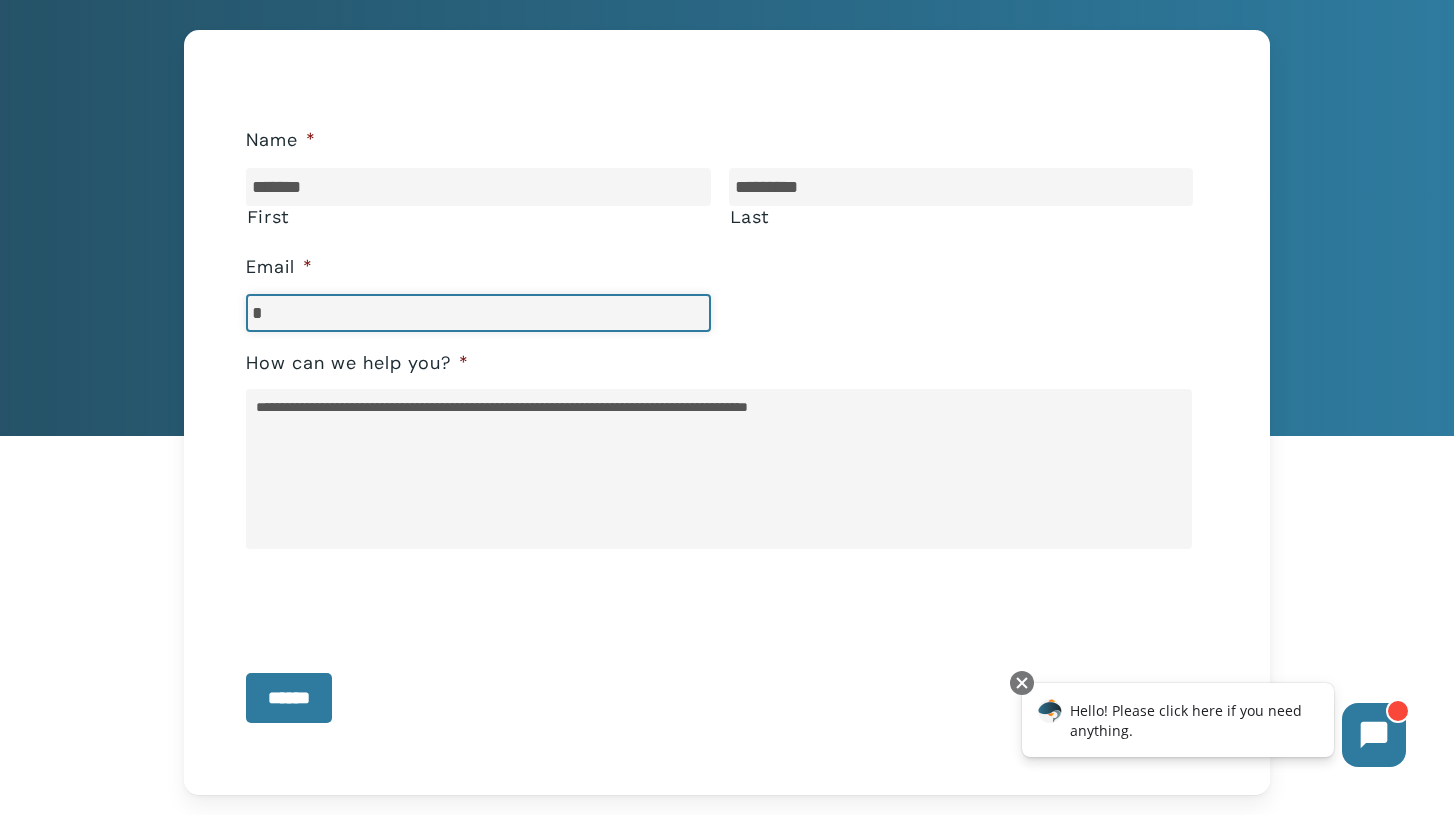 type on "**********" 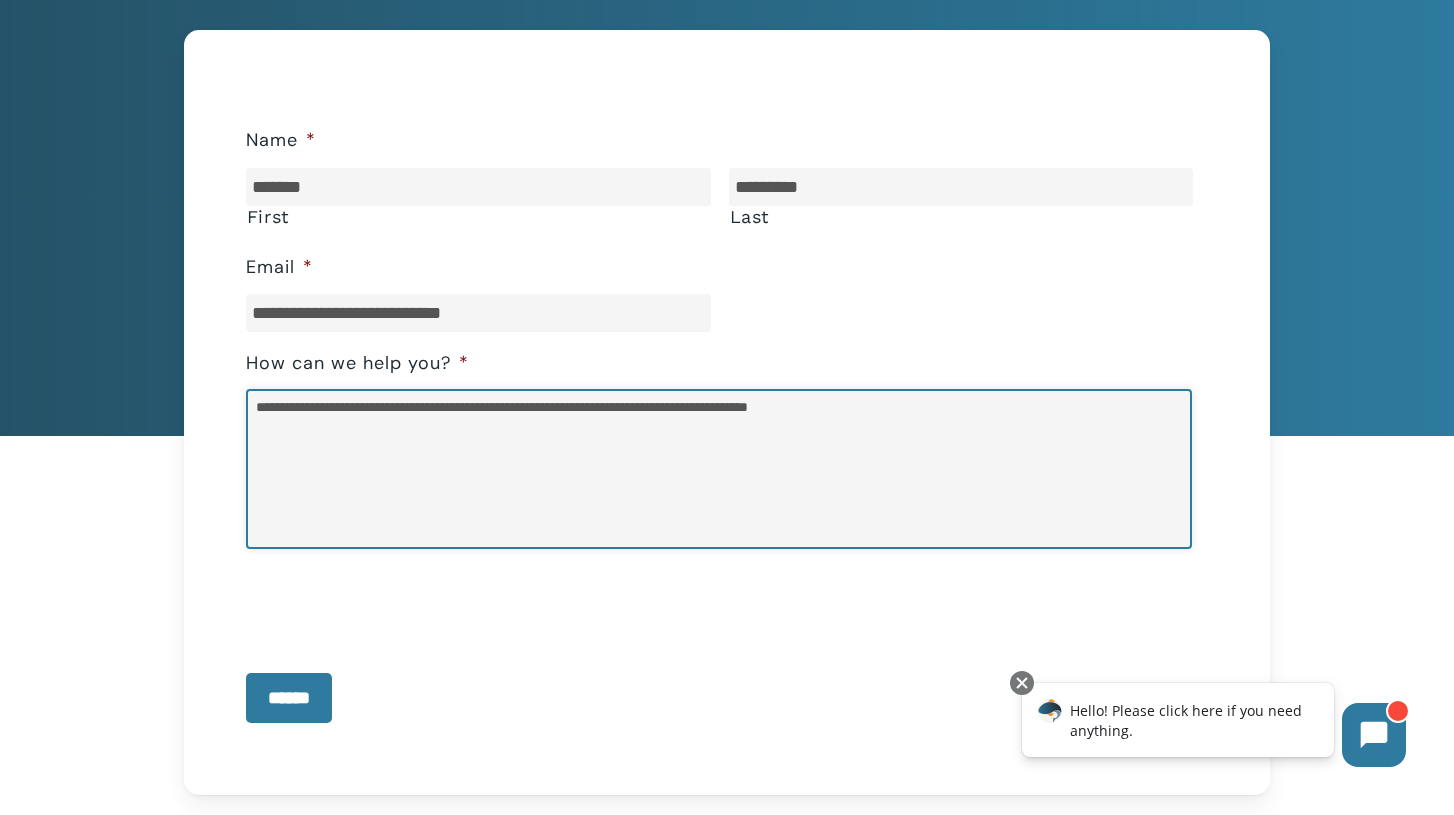 click on "**********" at bounding box center (719, 469) 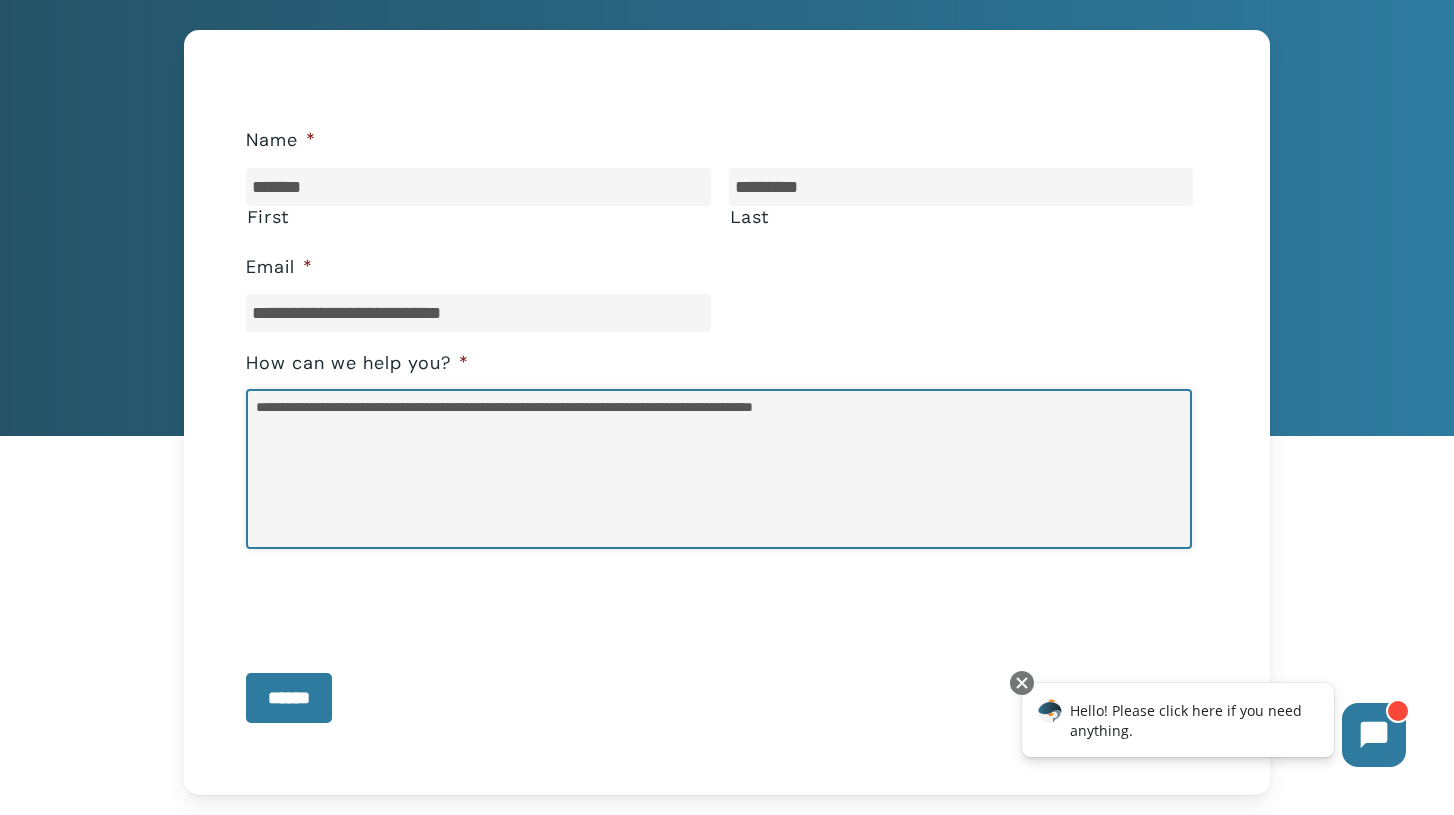 click on "**********" at bounding box center (719, 469) 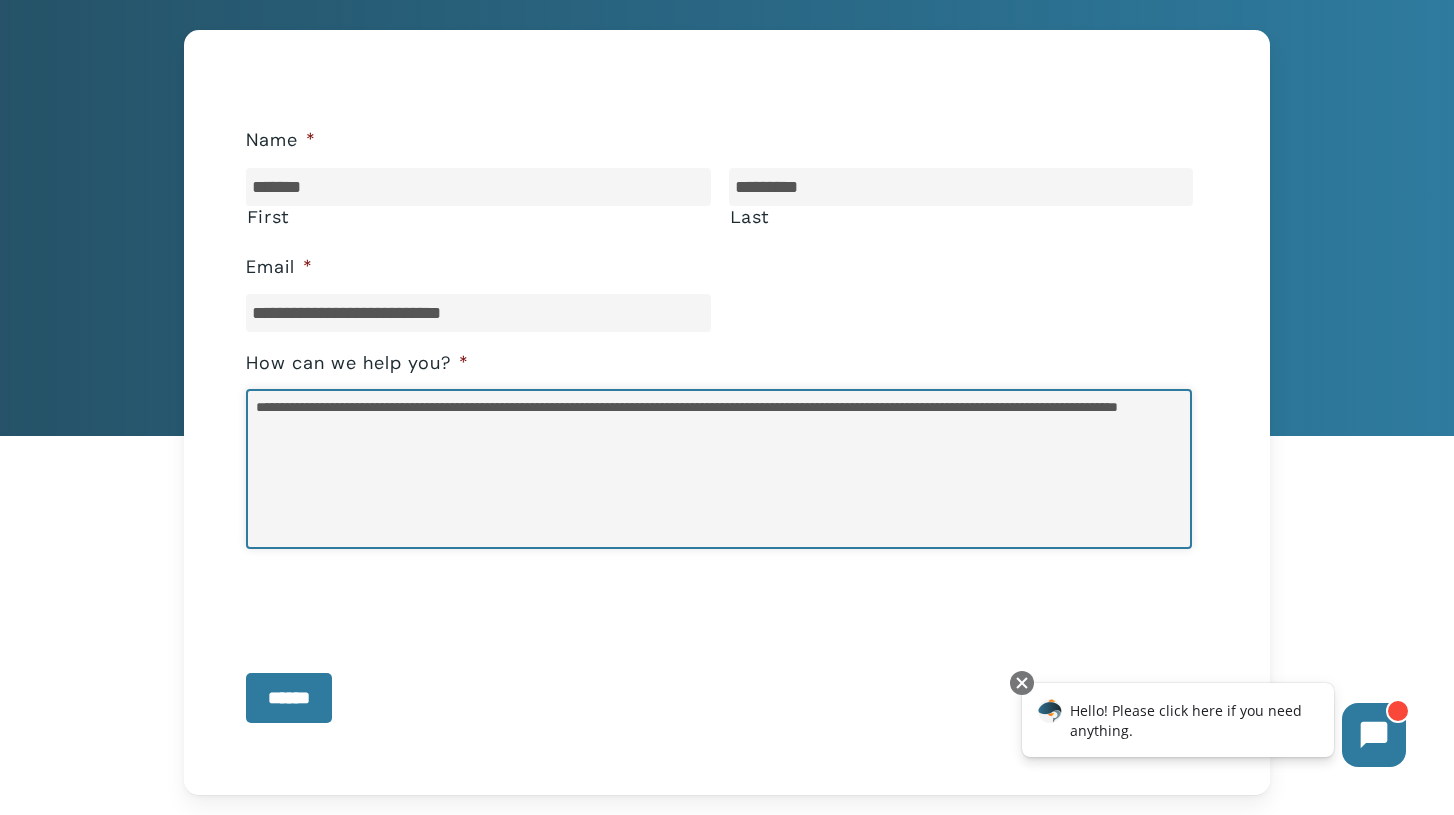 click on "**********" at bounding box center [719, 469] 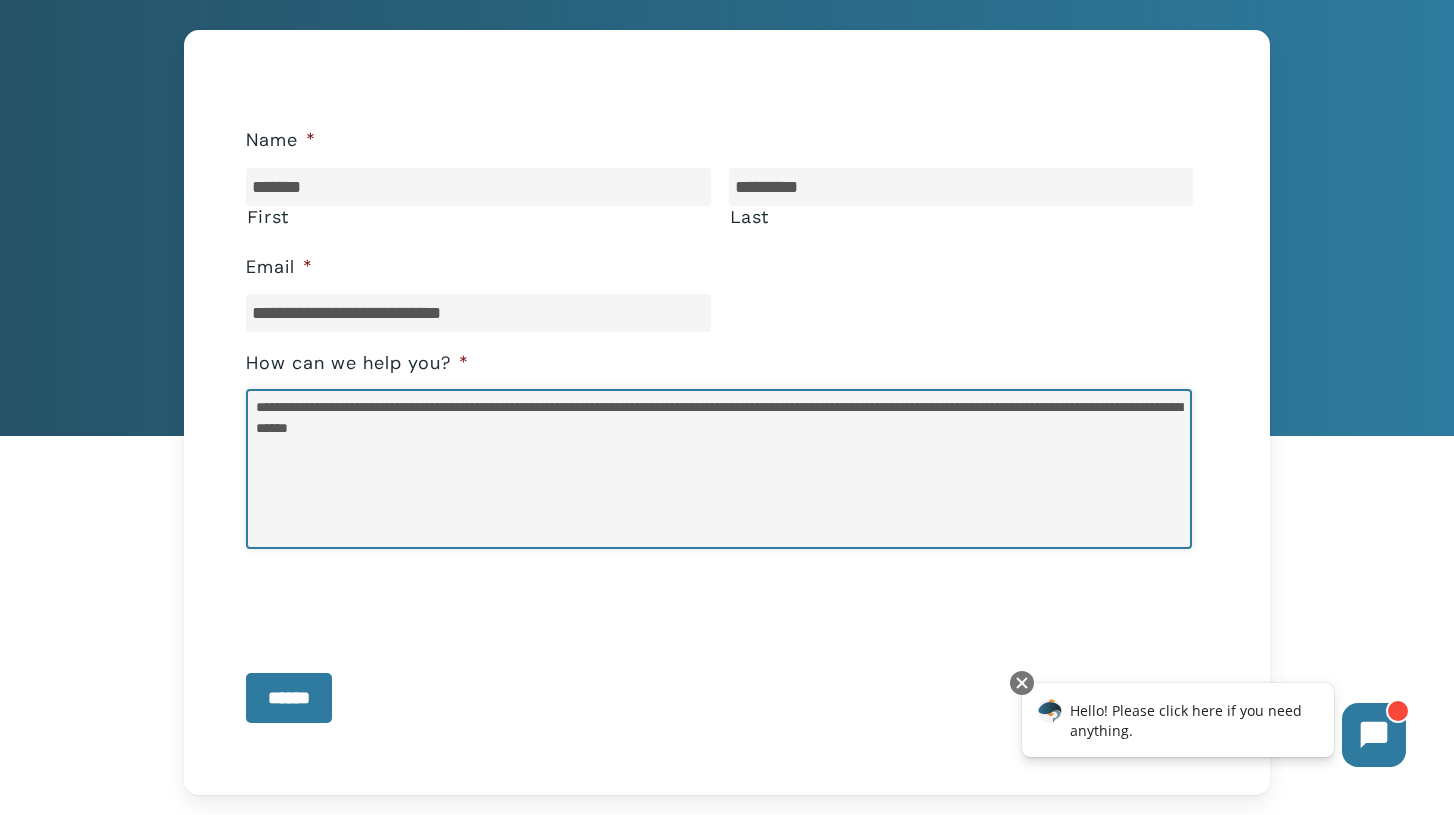 type on "**********" 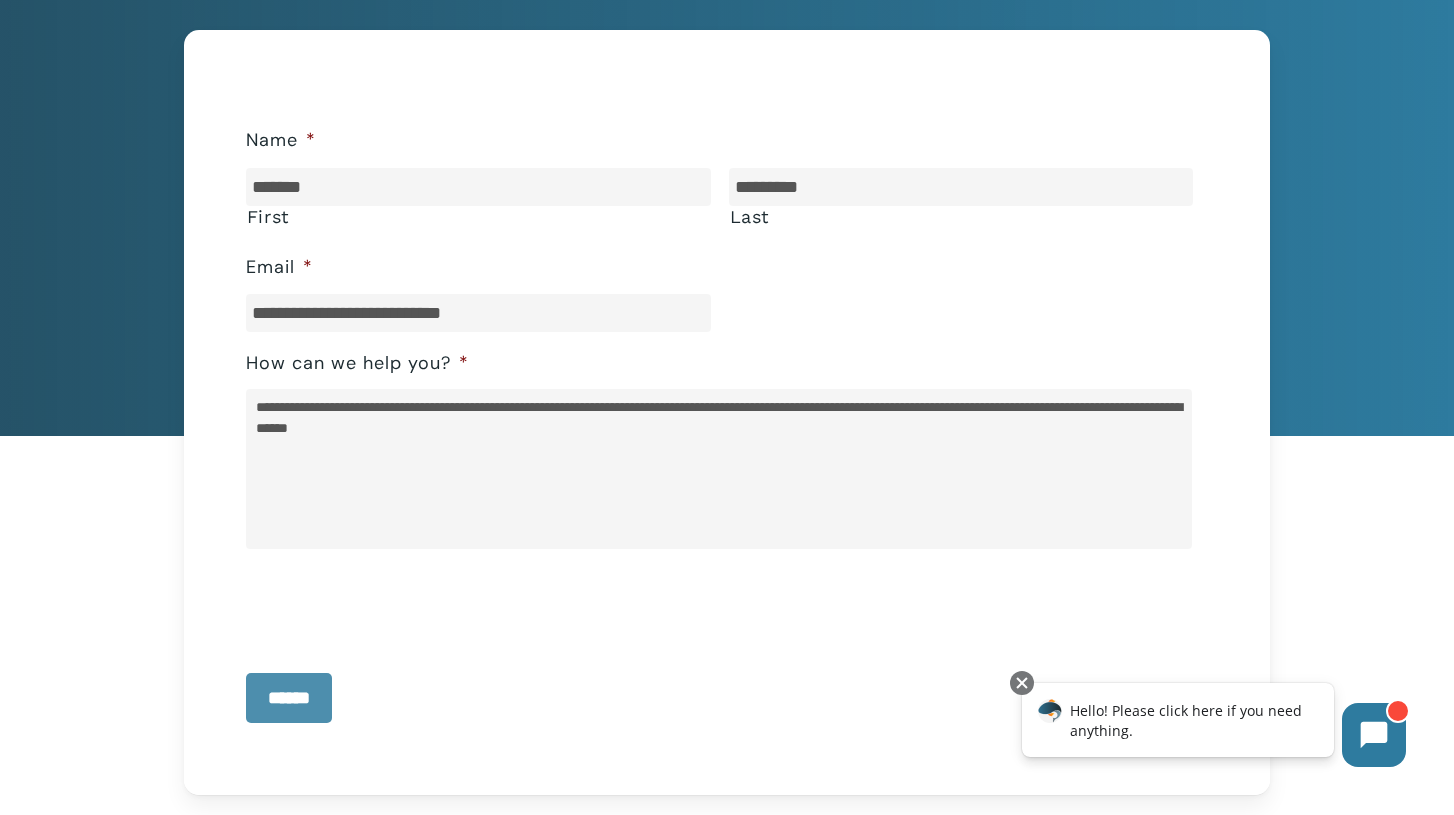 click on "******" at bounding box center (289, 698) 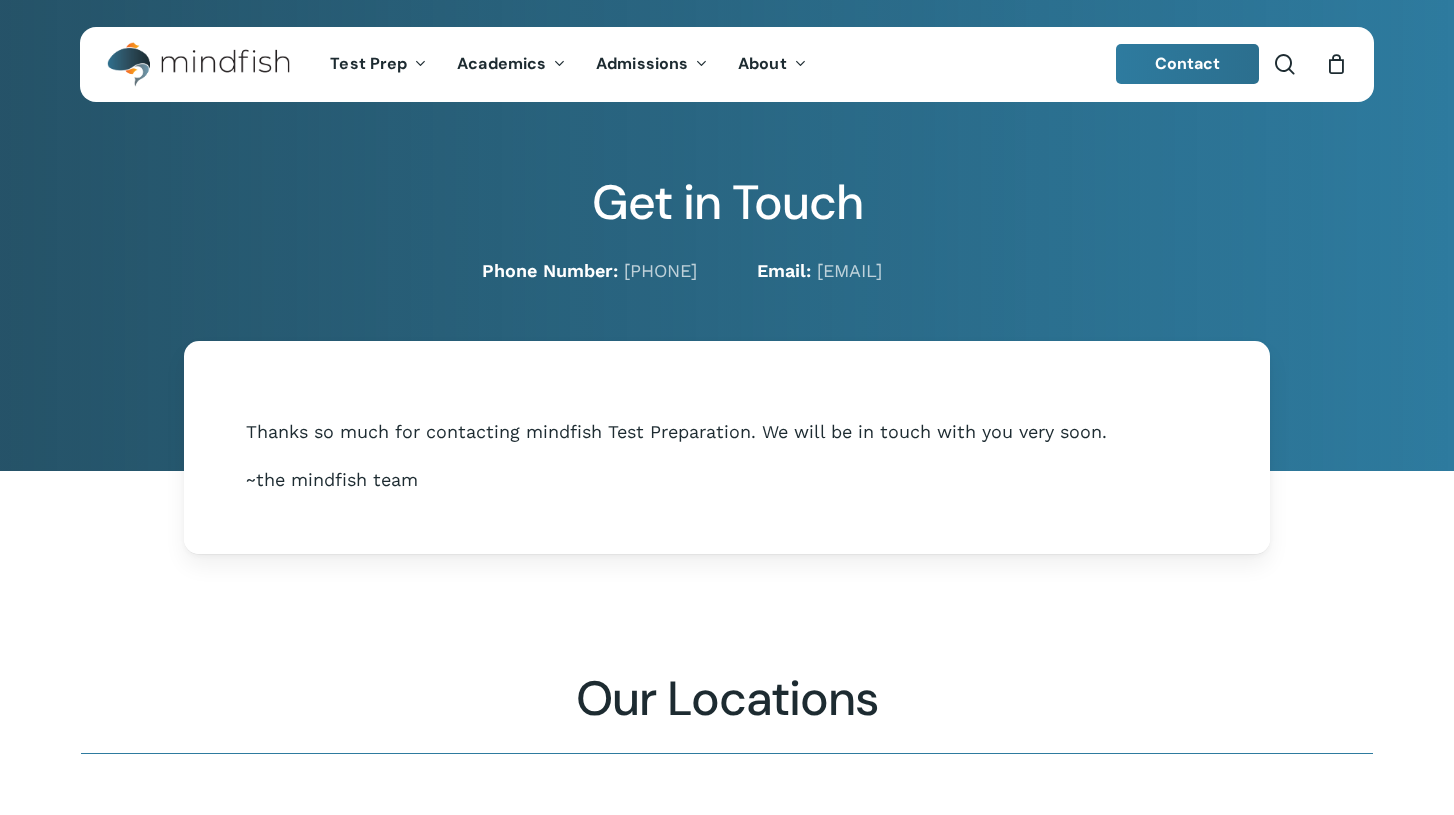 scroll, scrollTop: 0, scrollLeft: 0, axis: both 